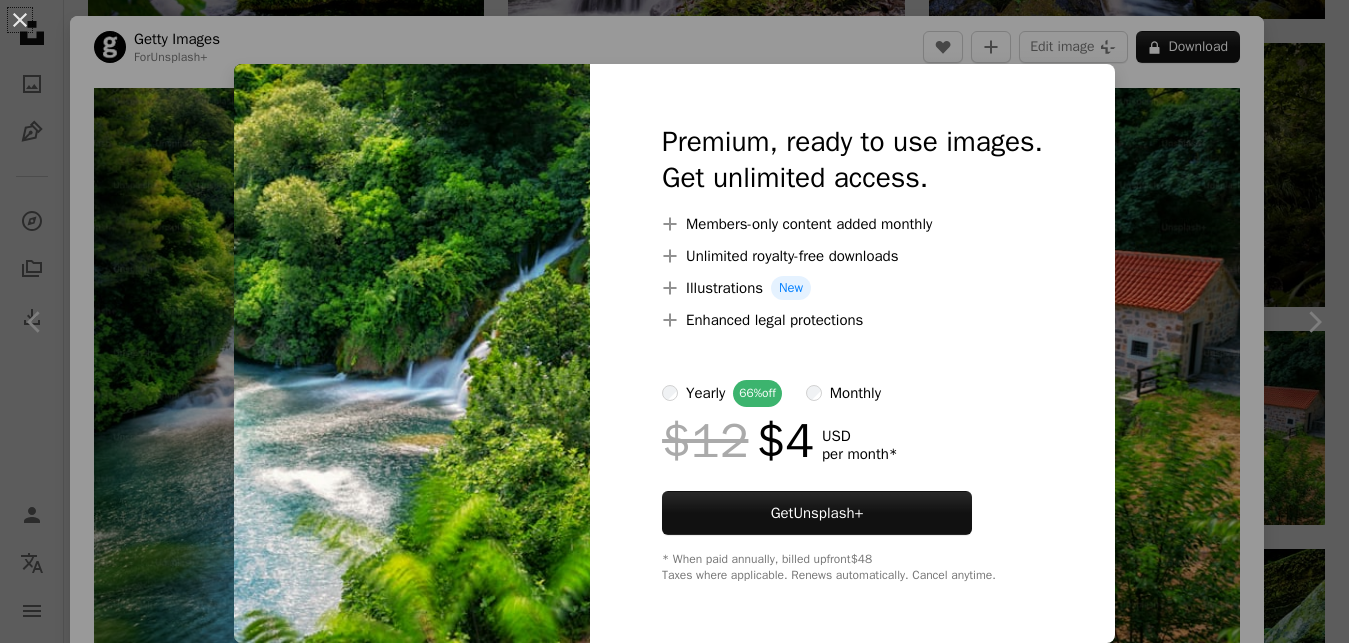 scroll, scrollTop: 1768, scrollLeft: 0, axis: vertical 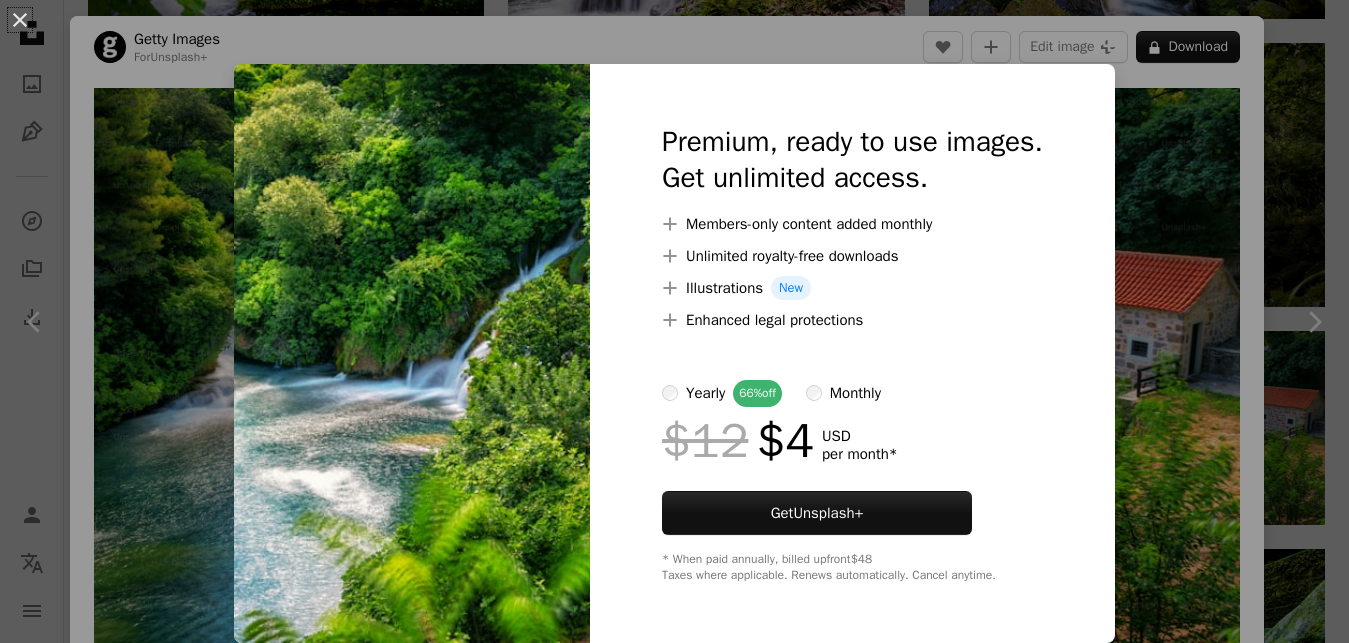 click on "An X shape Premium, ready to use images. Get unlimited access. A plus sign Members-only content added monthly A plus sign Unlimited royalty-free downloads A plus sign Illustrations  New A plus sign Enhanced legal protections yearly 66%  off monthly $12   $4 USD per month * Get  Unsplash+ * When paid annually, billed upfront  $48 Taxes where applicable. Renews automatically. Cancel anytime." at bounding box center (674, 321) 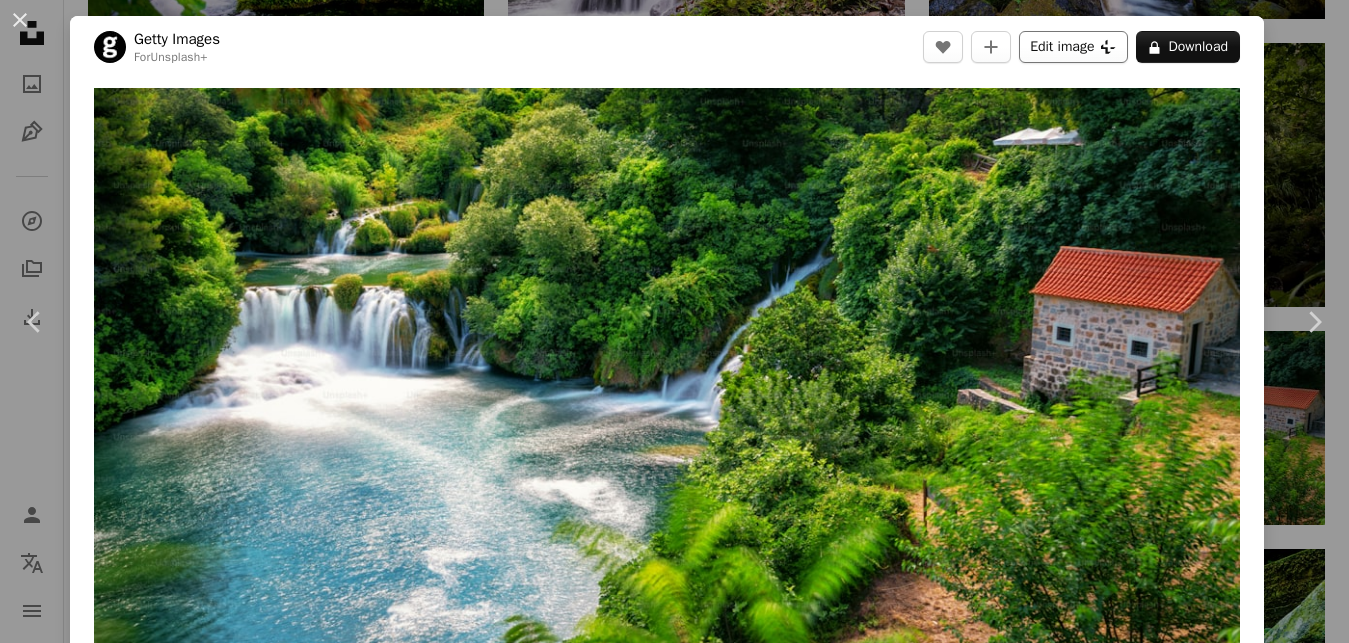 click on "Edit image   Plus sign for Unsplash+" at bounding box center (1073, 47) 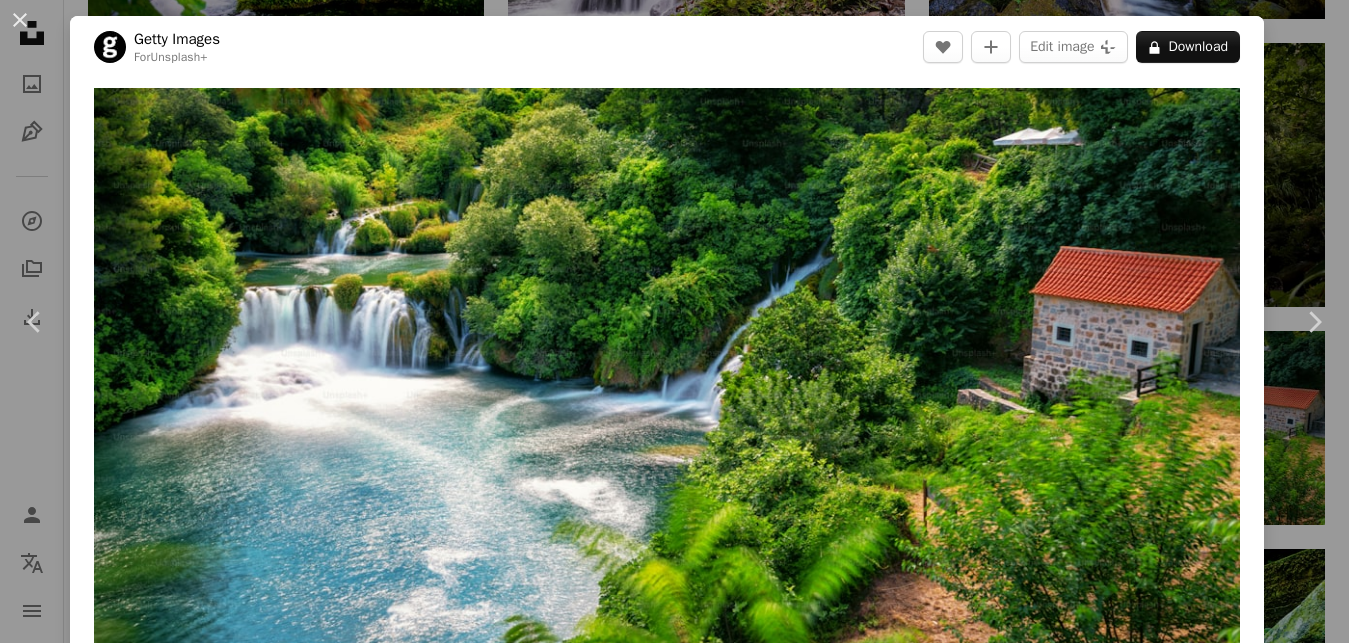 click on "An X shape Premium, ready to use images. Get unlimited access. A plus sign Members-only content added monthly A plus sign Unlimited royalty-free downloads A plus sign Illustrations  New A plus sign Enhanced legal protections yearly 66%  off monthly $12   $4 USD per month * Get  Unsplash+ * When paid annually, billed upfront  $48 Taxes where applicable. Renews automatically. Cancel anytime." at bounding box center [674, 3998] 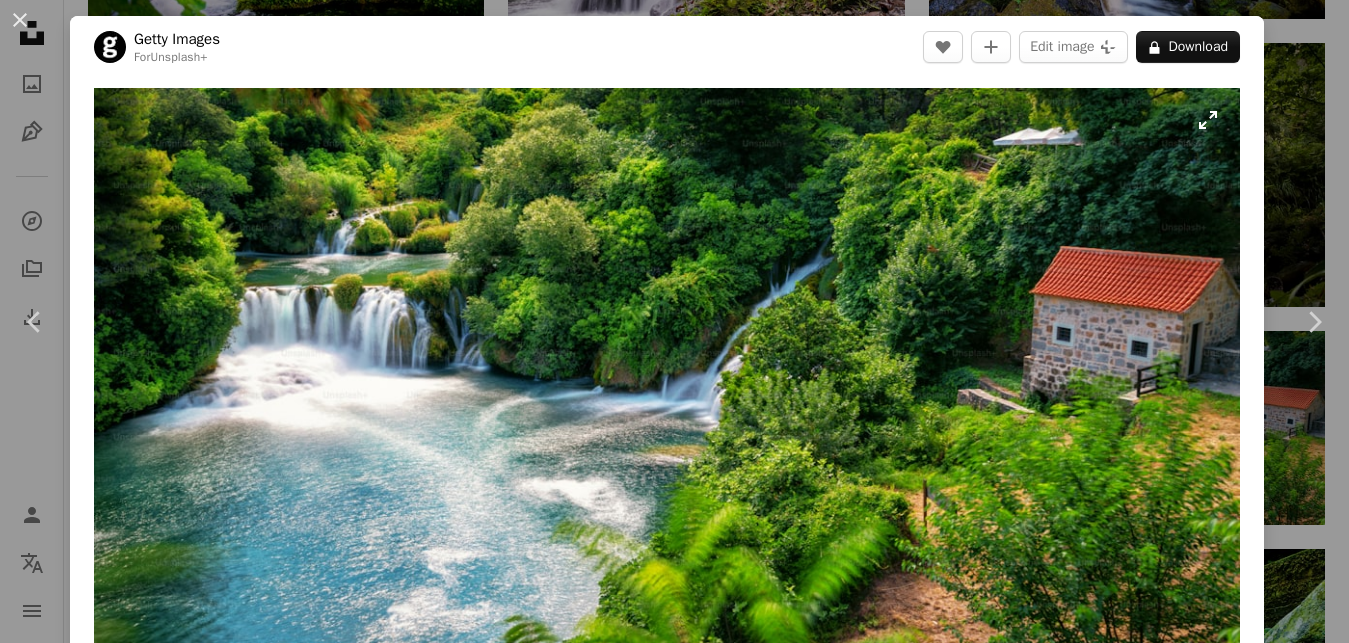 click at bounding box center [667, 367] 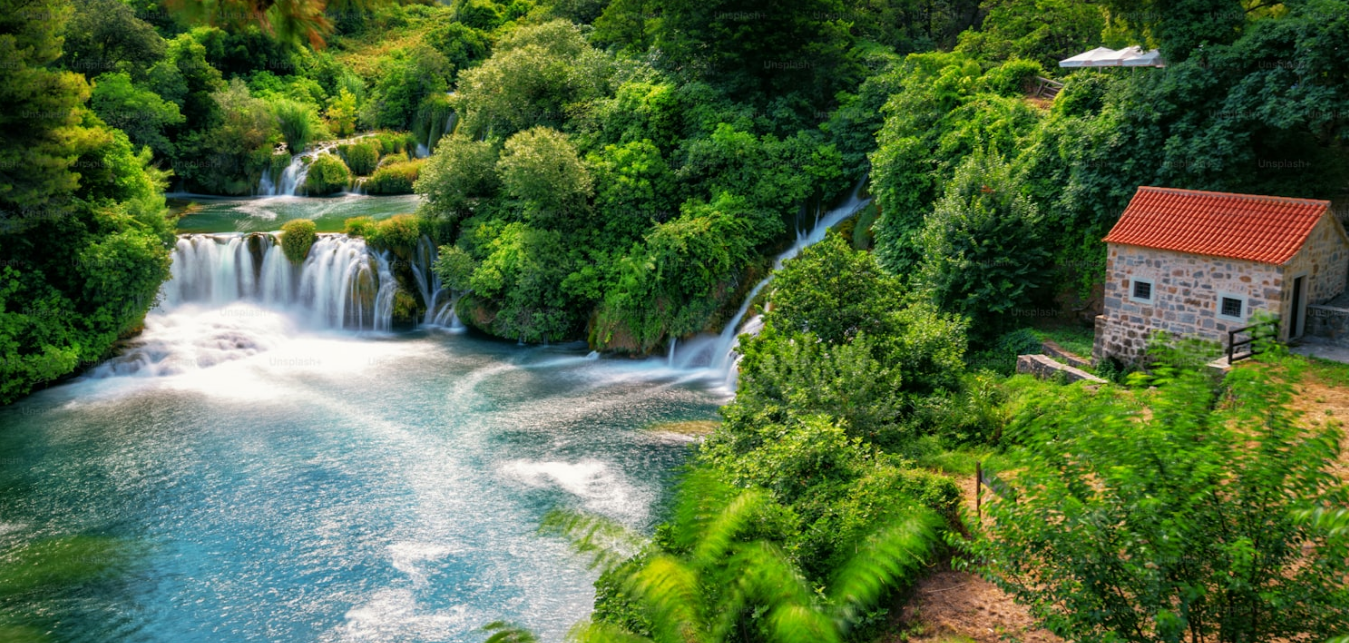 scroll, scrollTop: 4, scrollLeft: 0, axis: vertical 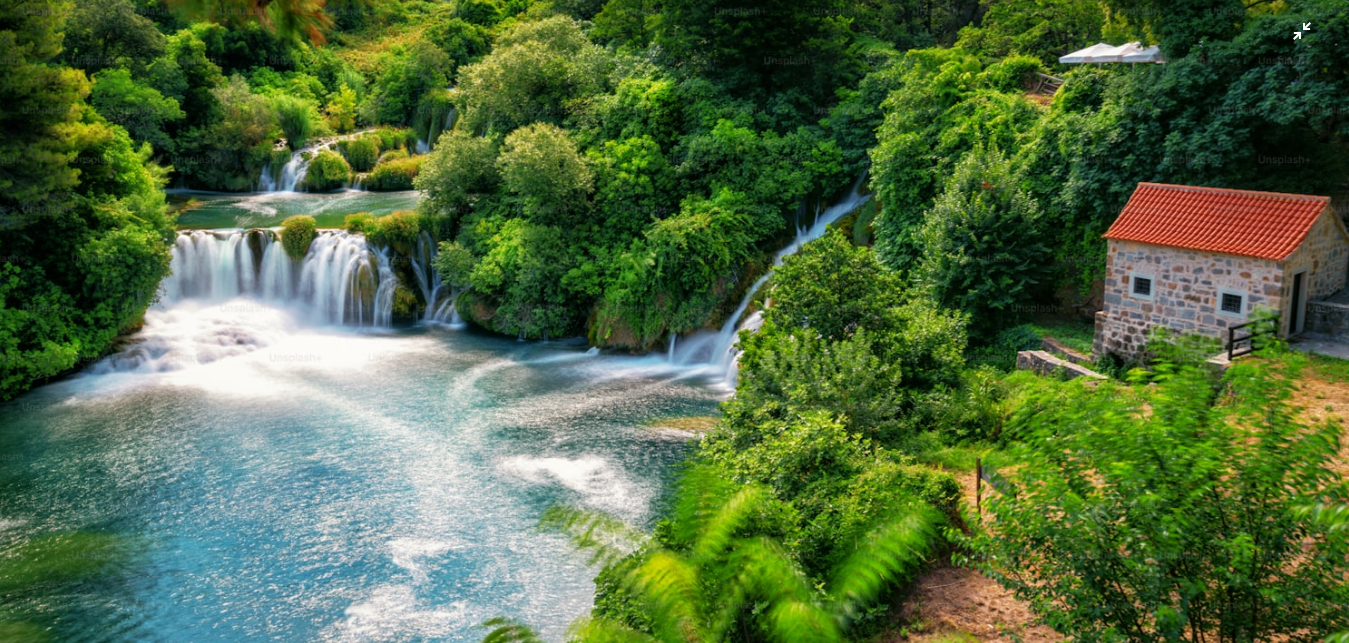 click at bounding box center (674, 325) 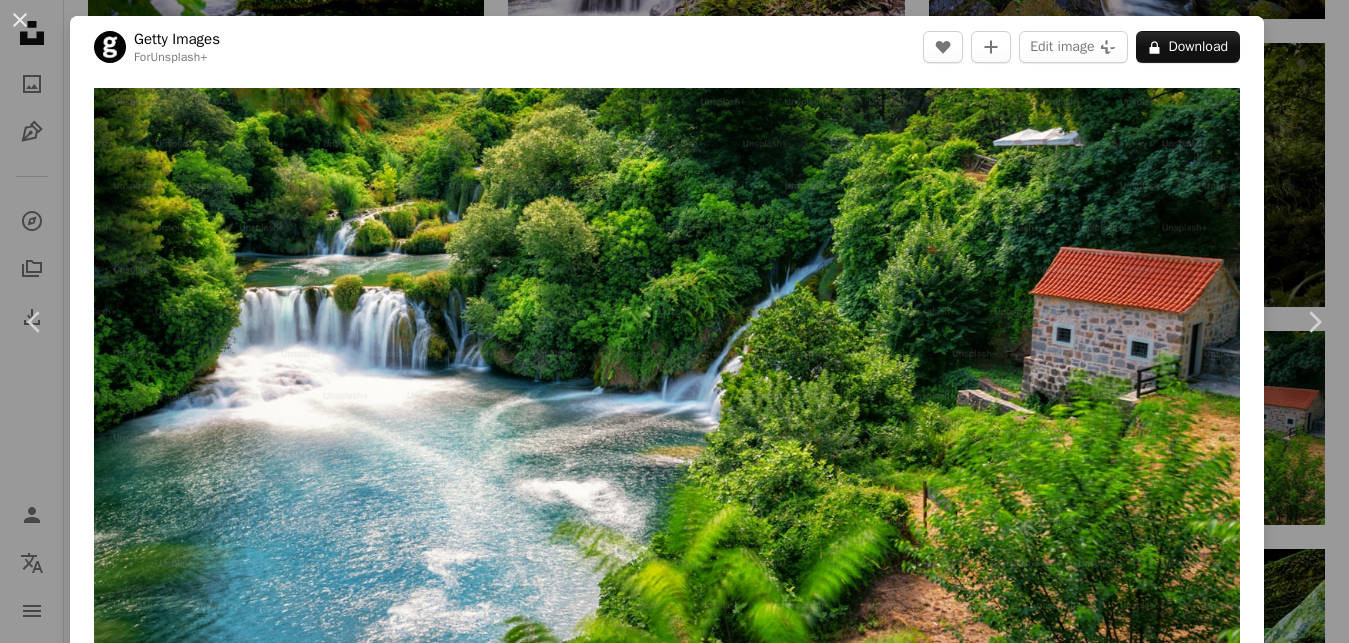 click at bounding box center [667, 368] 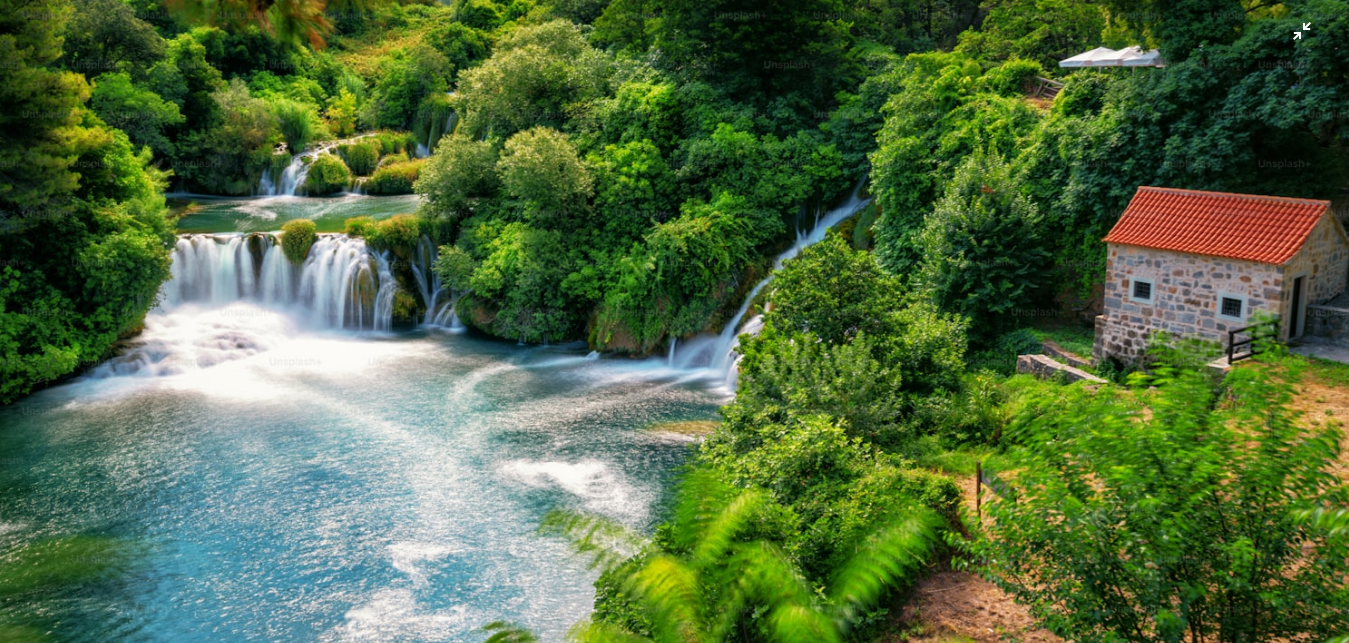 scroll, scrollTop: 4, scrollLeft: 0, axis: vertical 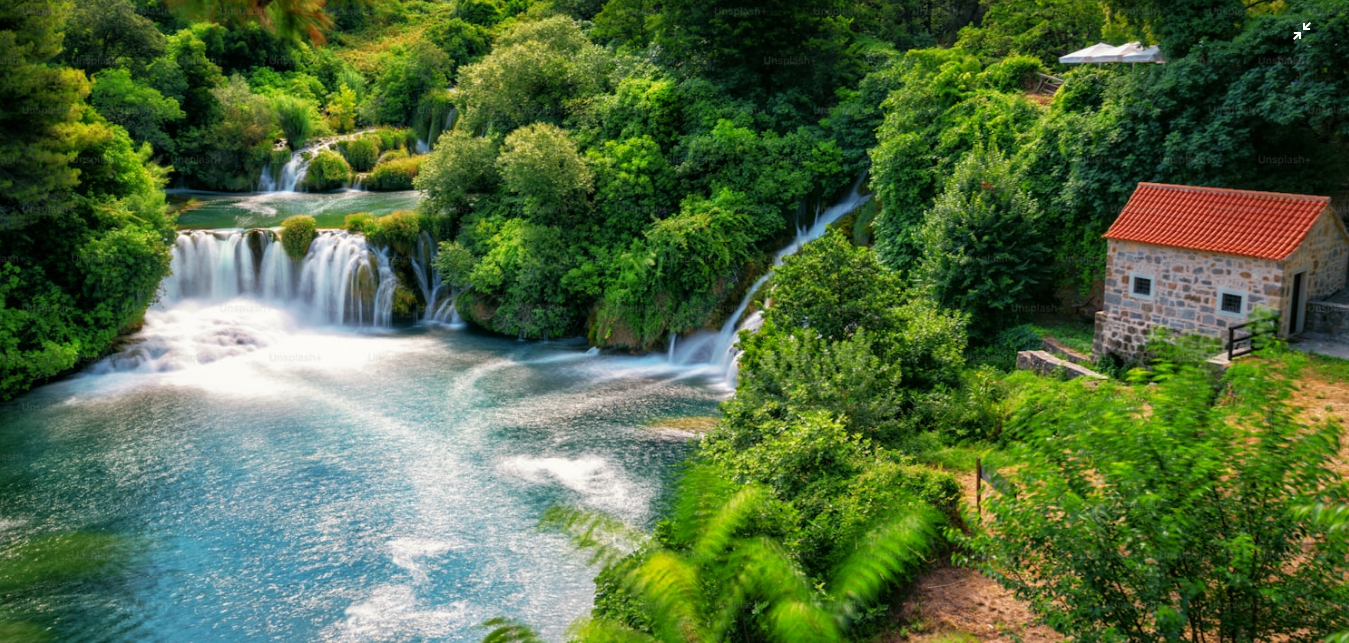 type 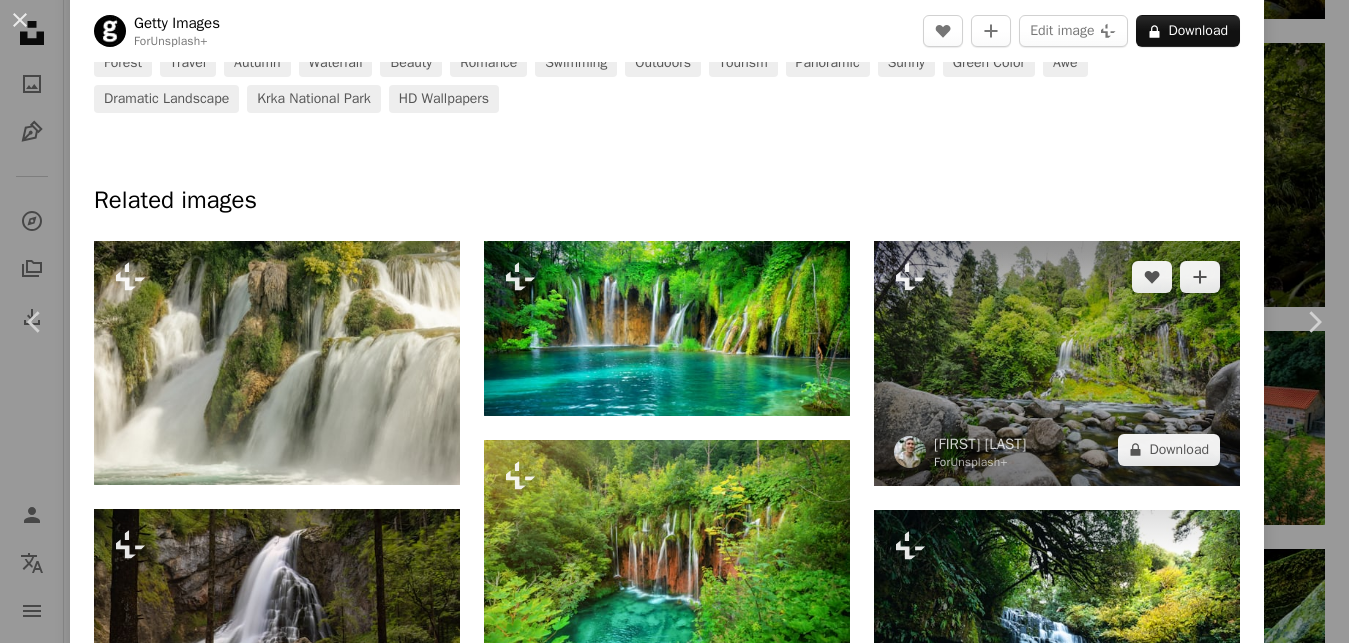 scroll, scrollTop: 800, scrollLeft: 0, axis: vertical 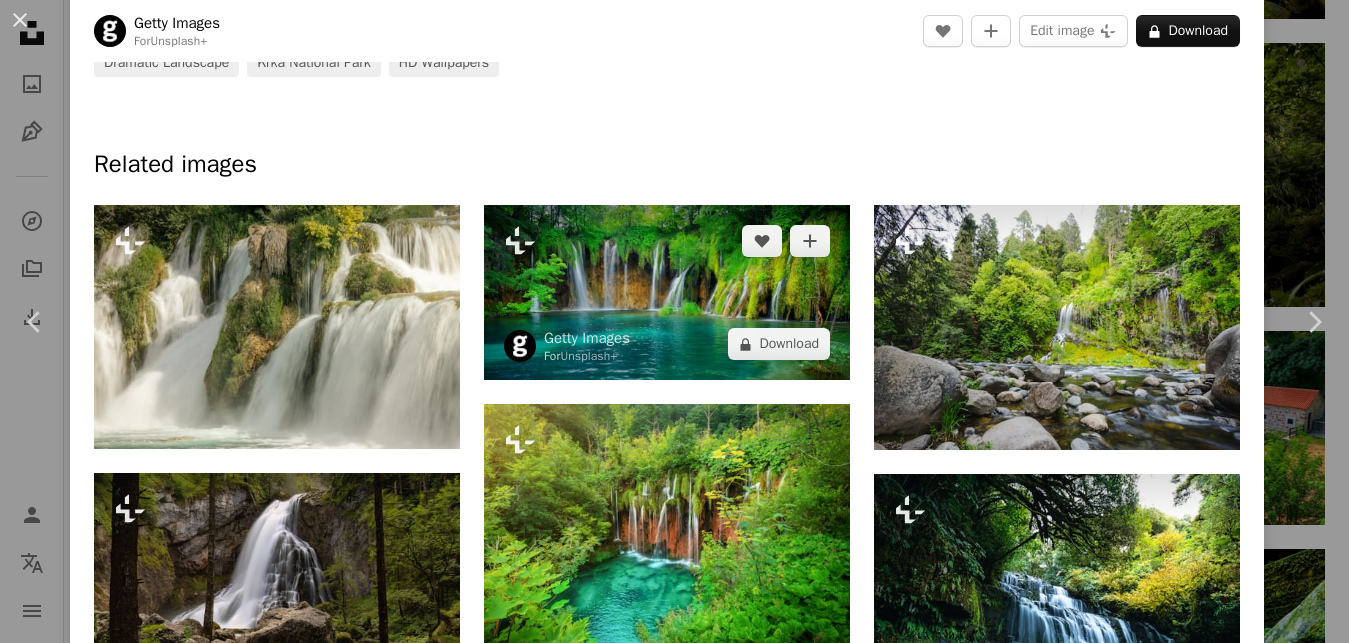 click at bounding box center [667, 292] 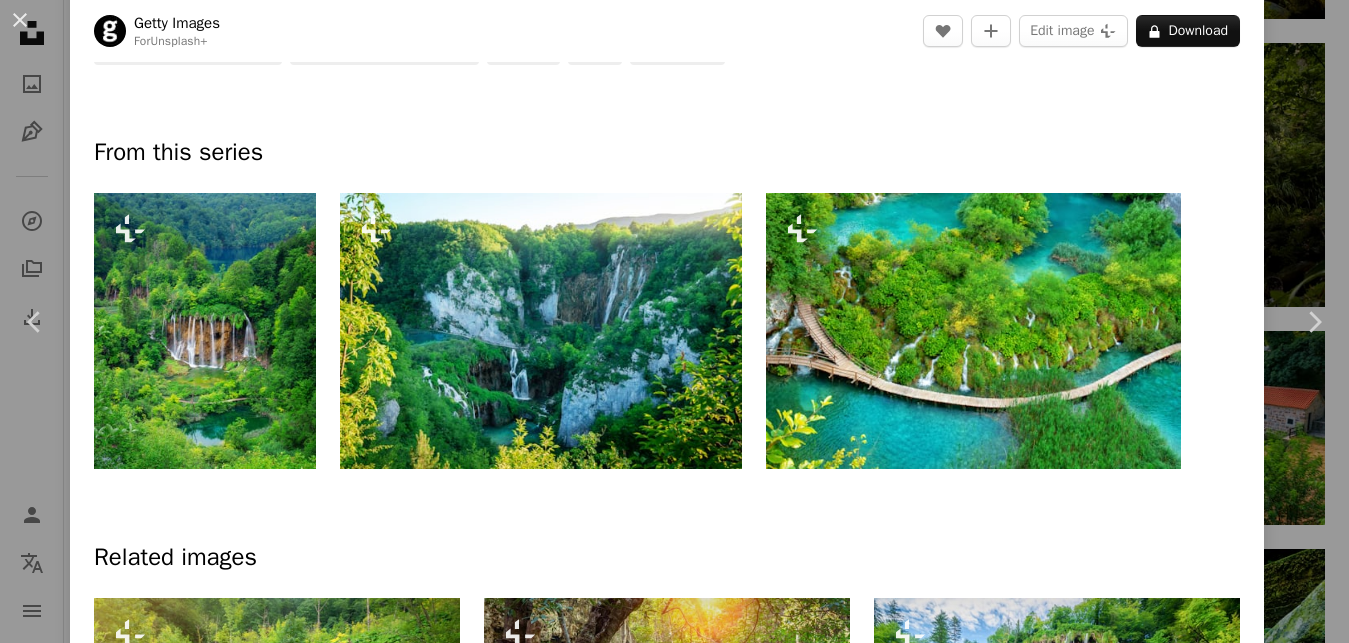 scroll, scrollTop: 0, scrollLeft: 0, axis: both 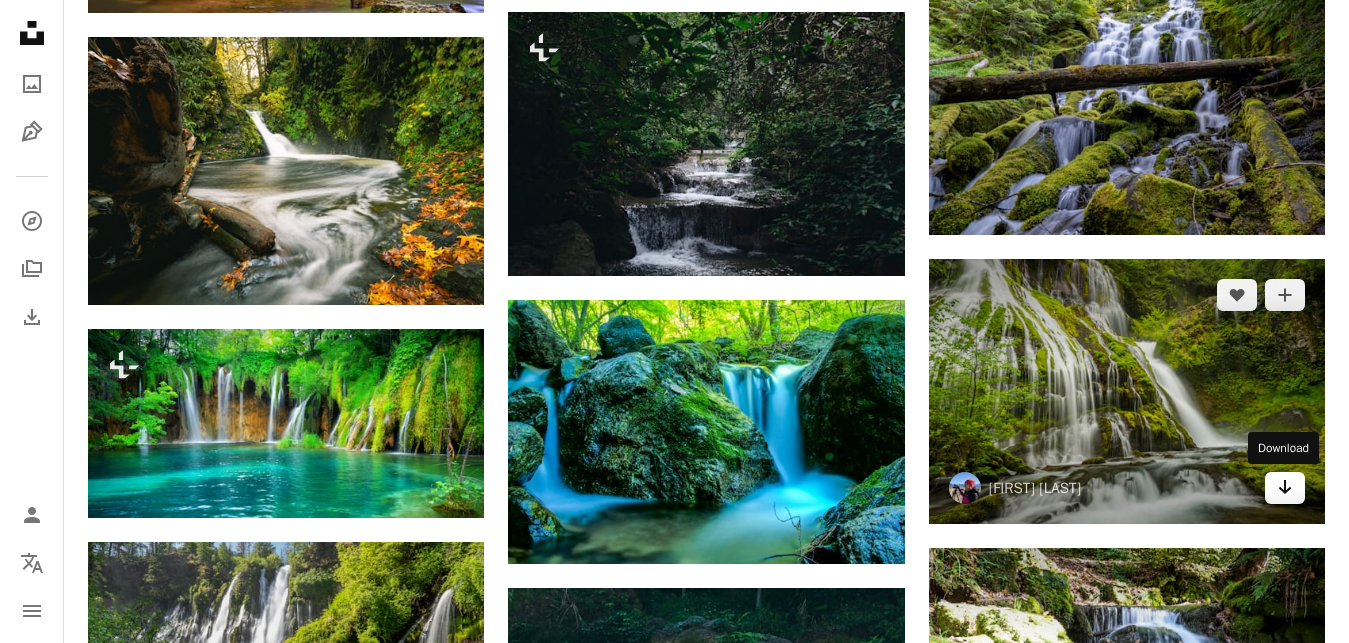 click 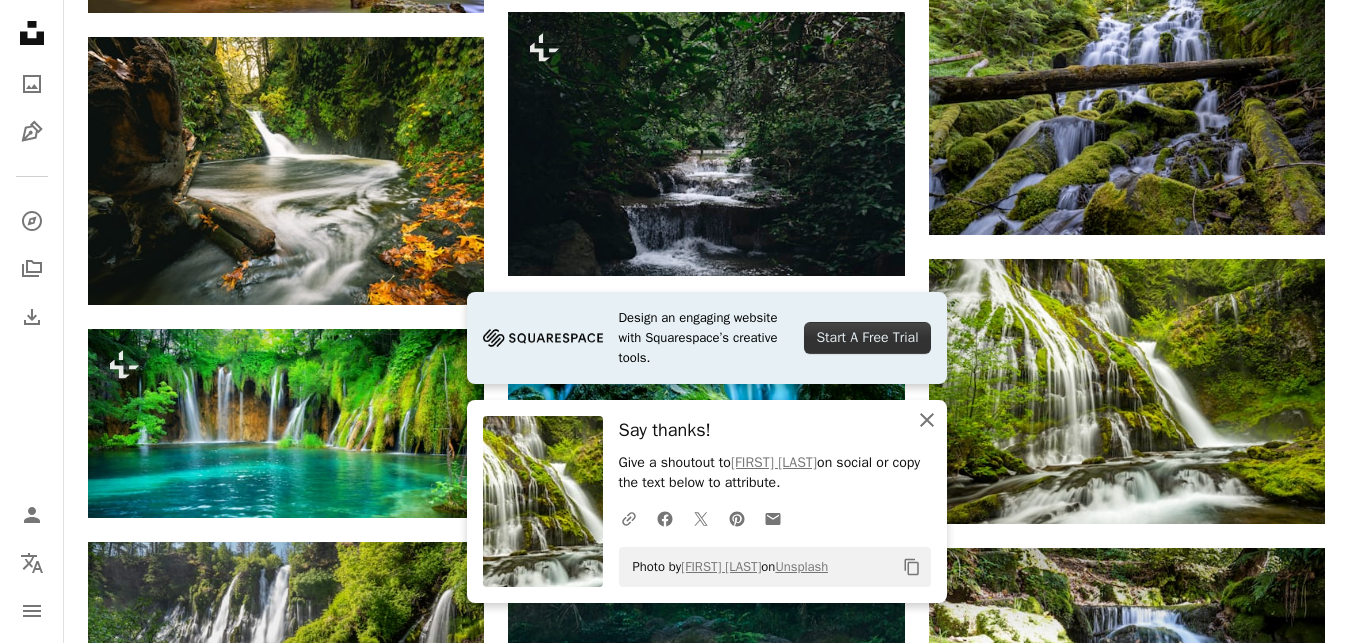 click 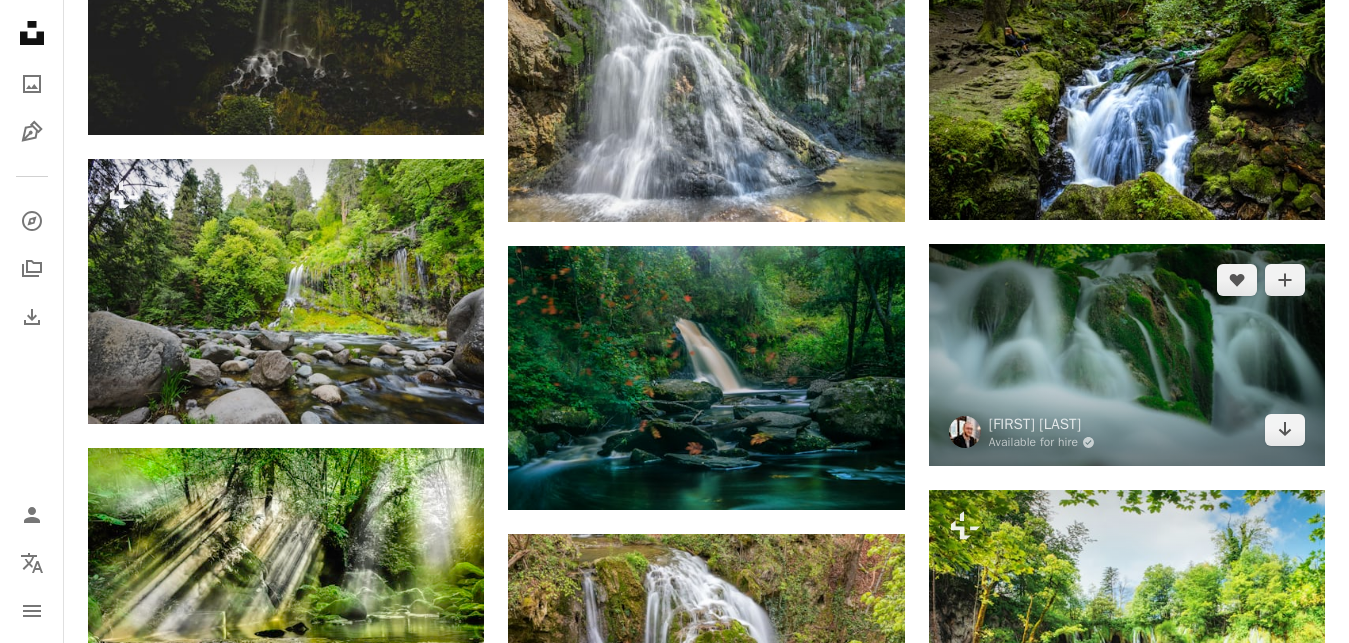 scroll, scrollTop: 11628, scrollLeft: 0, axis: vertical 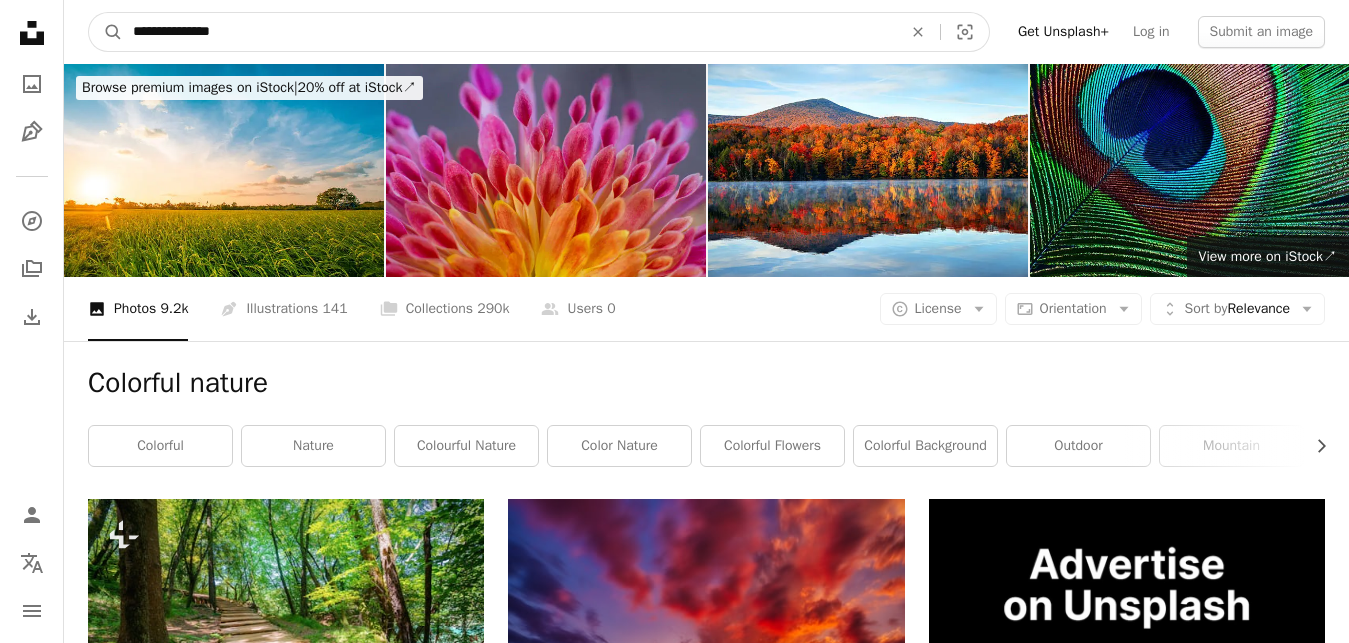 click on "**********" at bounding box center [509, 32] 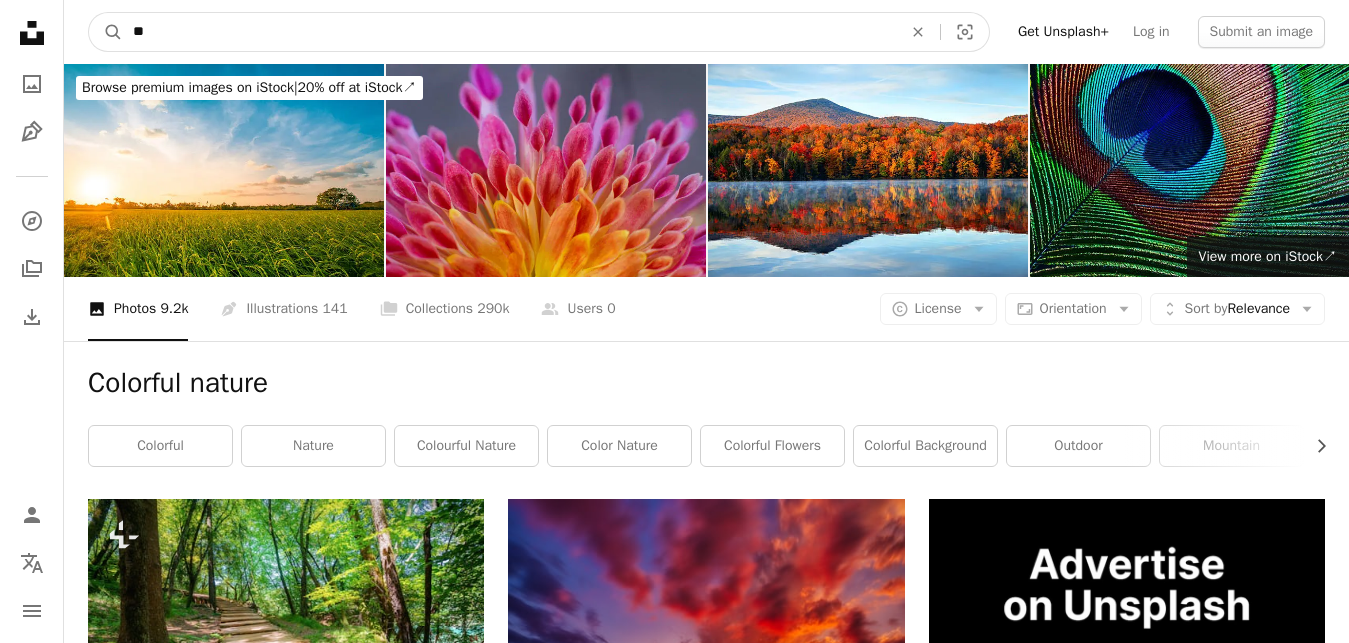 type on "*" 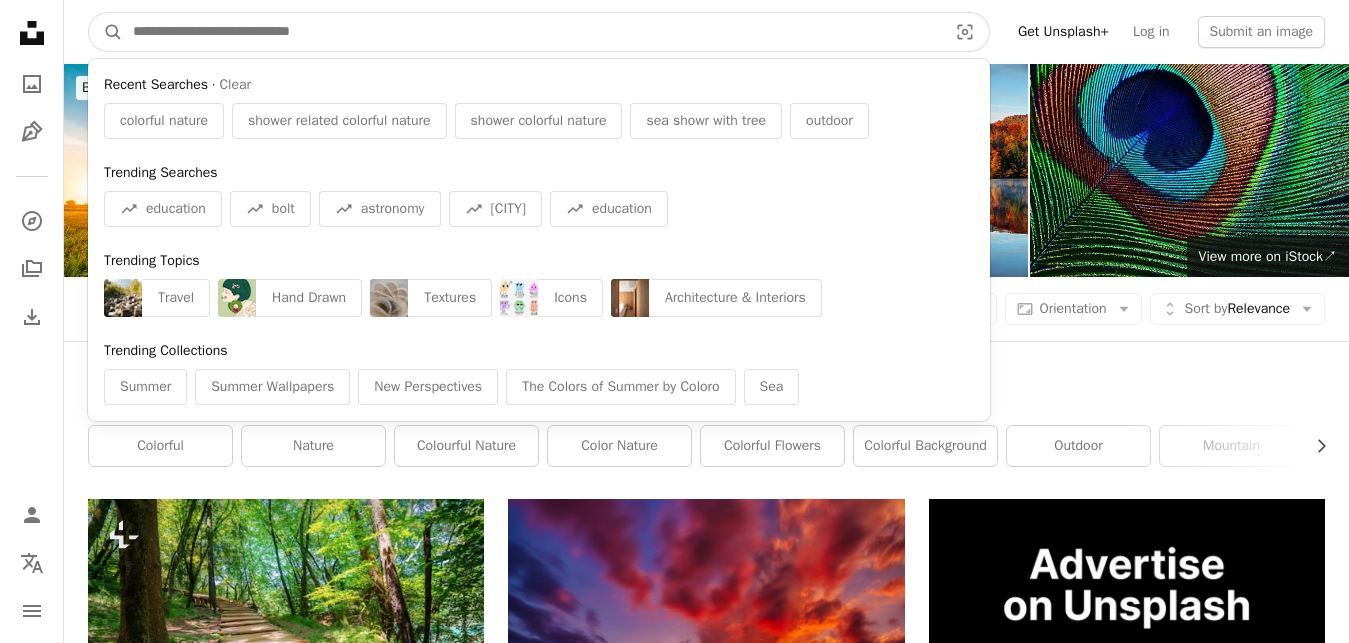type 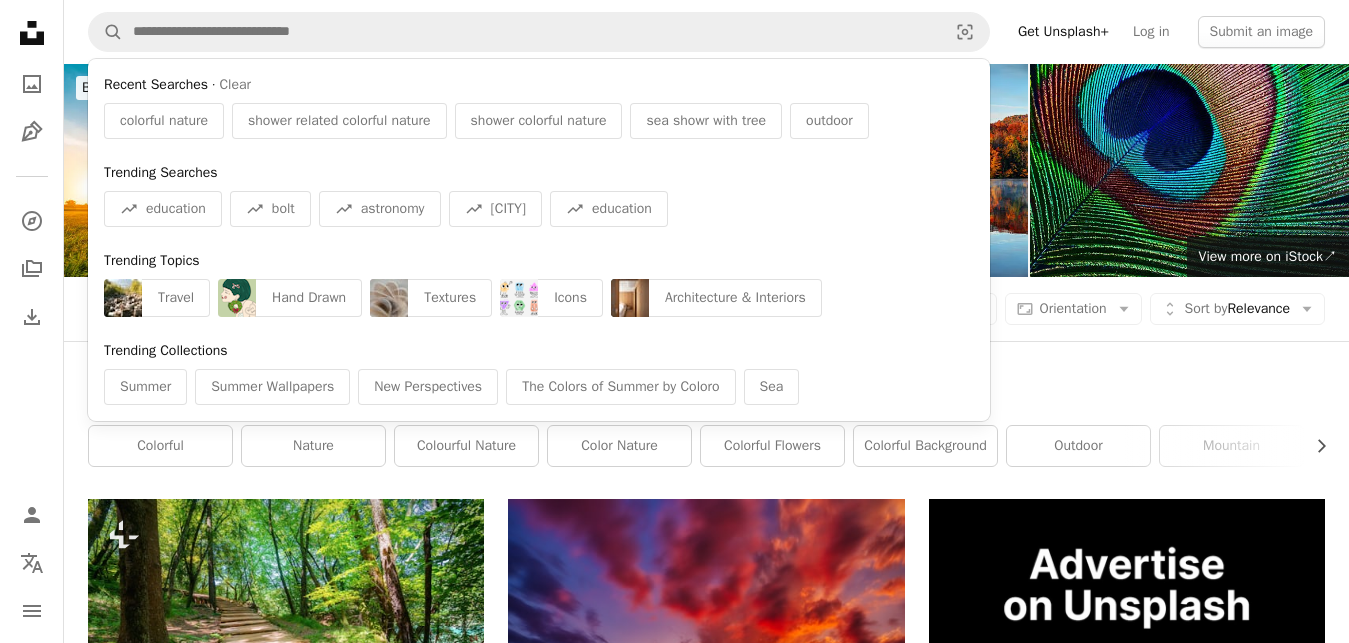 click at bounding box center (868, 170) 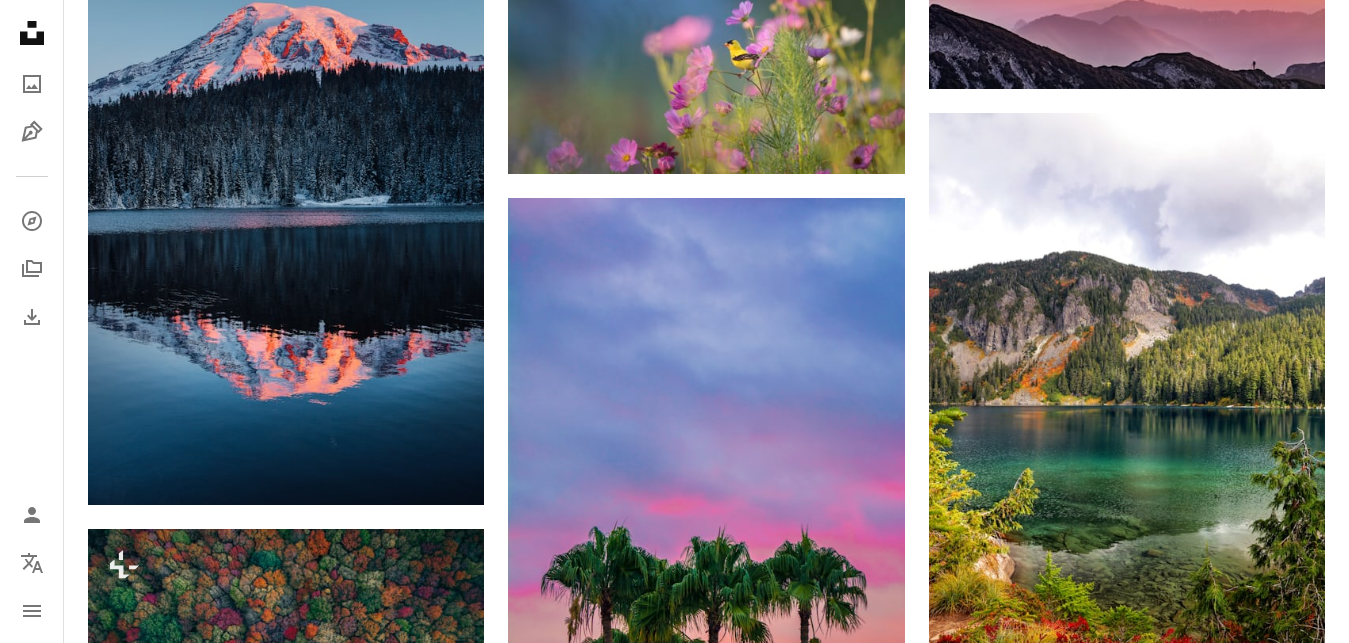 scroll, scrollTop: 1700, scrollLeft: 0, axis: vertical 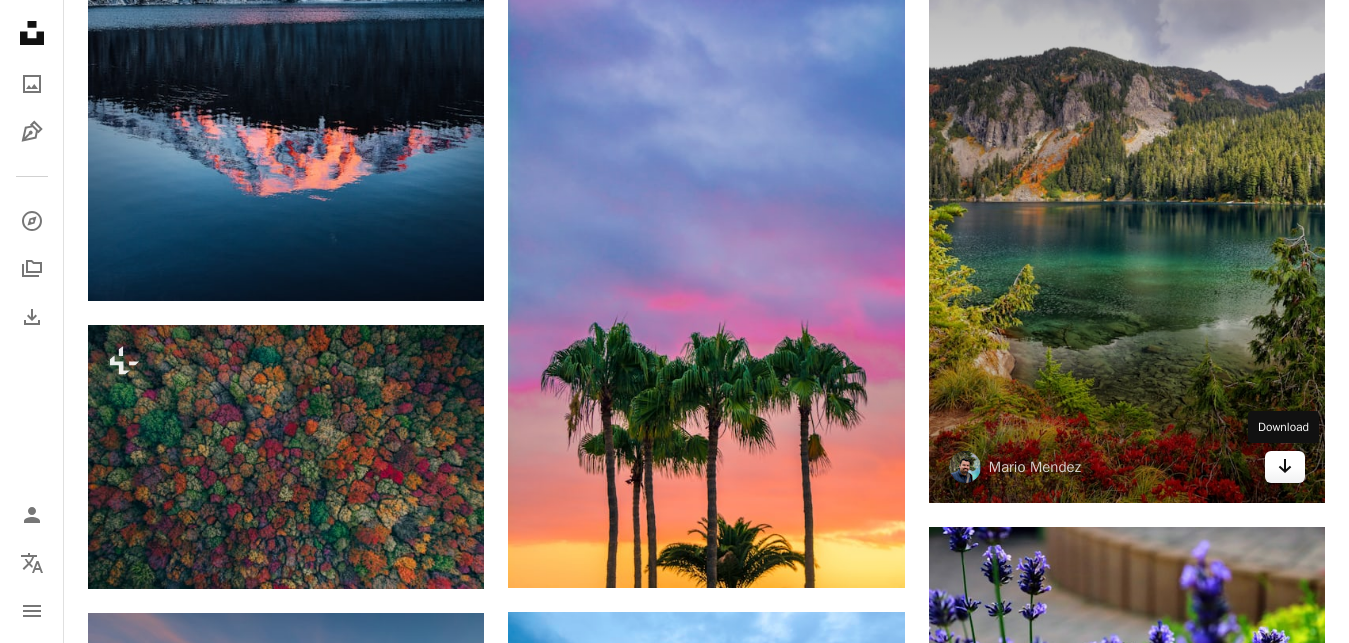click 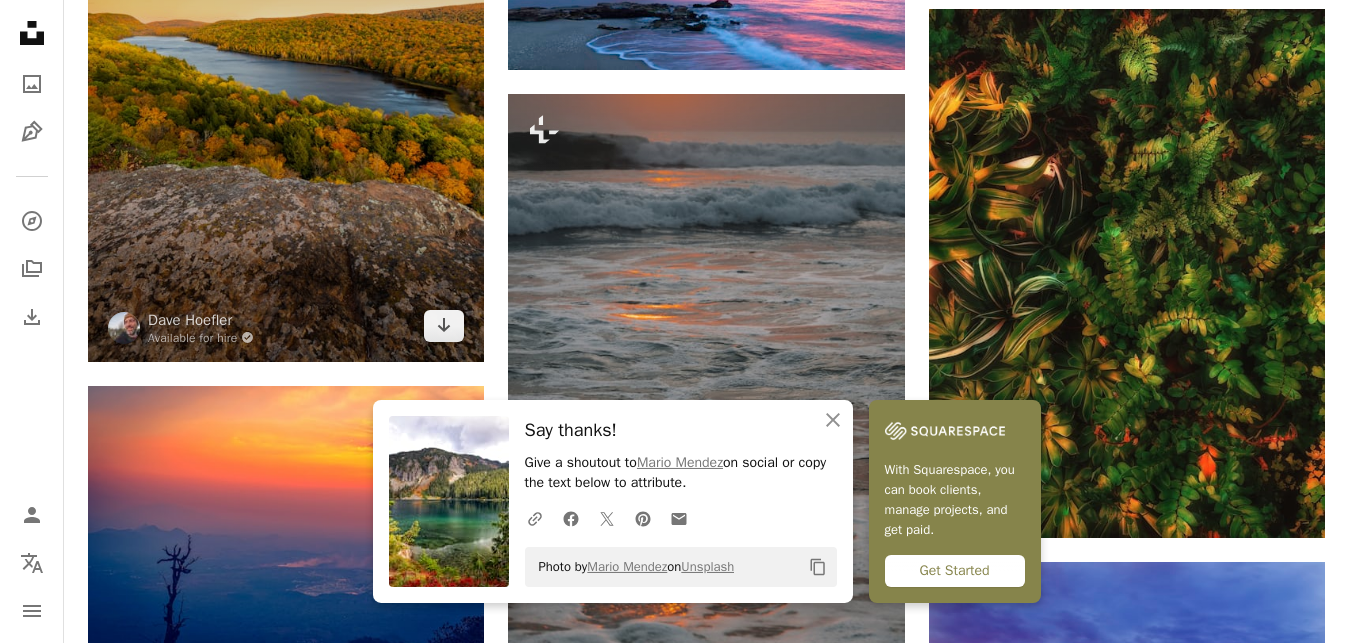 scroll, scrollTop: 2516, scrollLeft: 0, axis: vertical 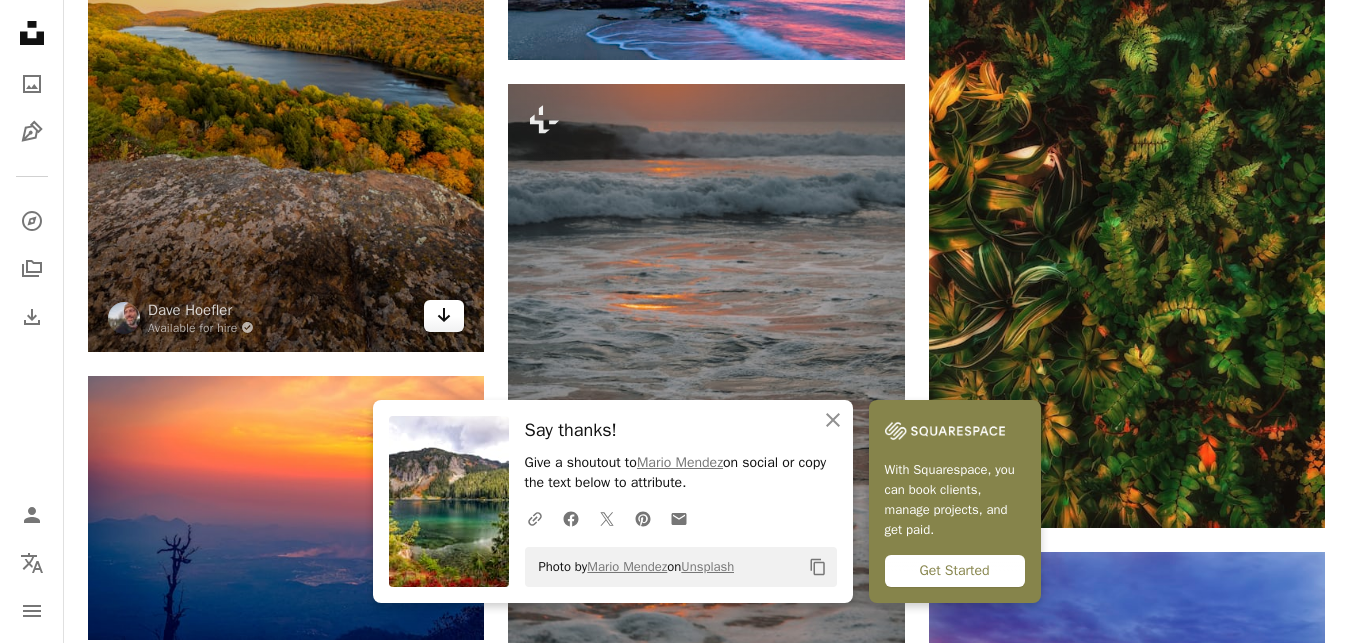 click 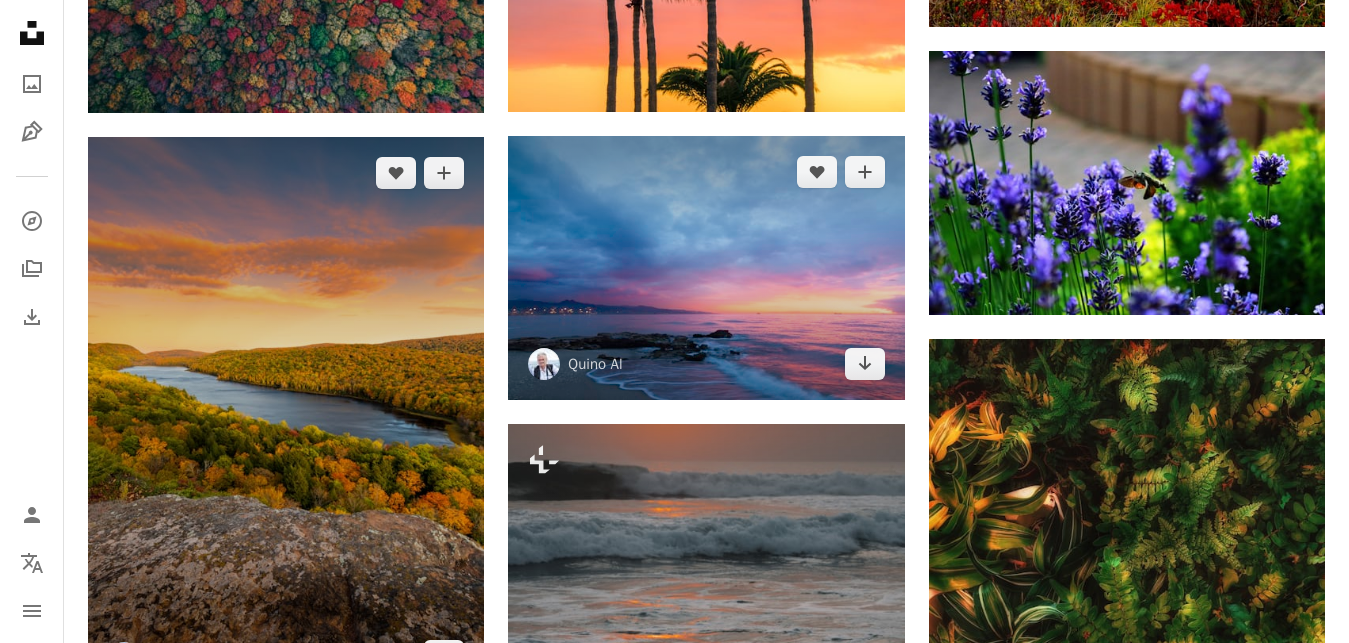 scroll, scrollTop: 2448, scrollLeft: 0, axis: vertical 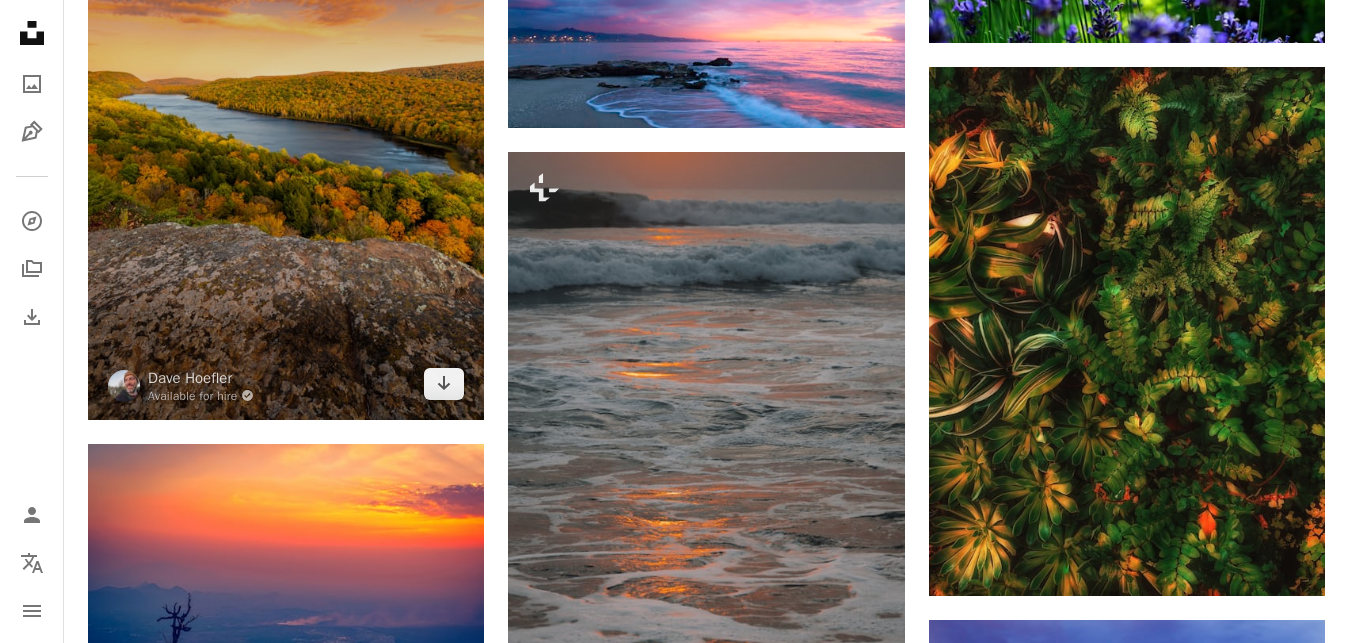 click at bounding box center [286, 142] 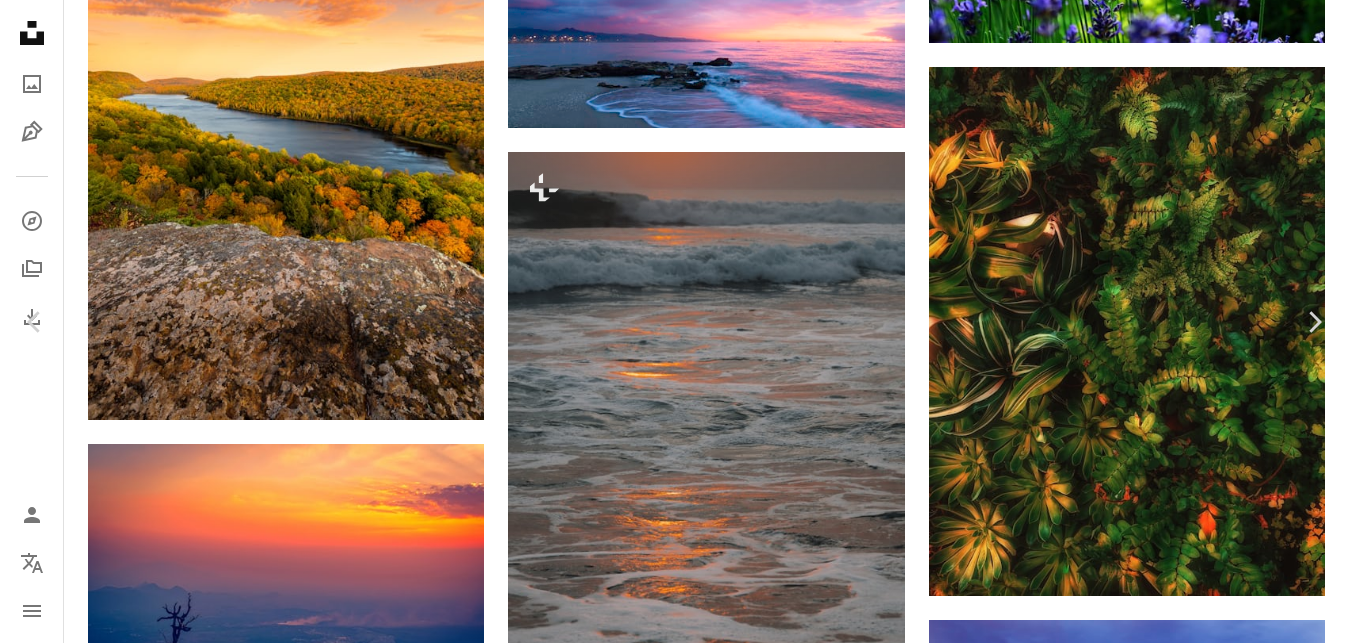 scroll, scrollTop: 7710, scrollLeft: 0, axis: vertical 